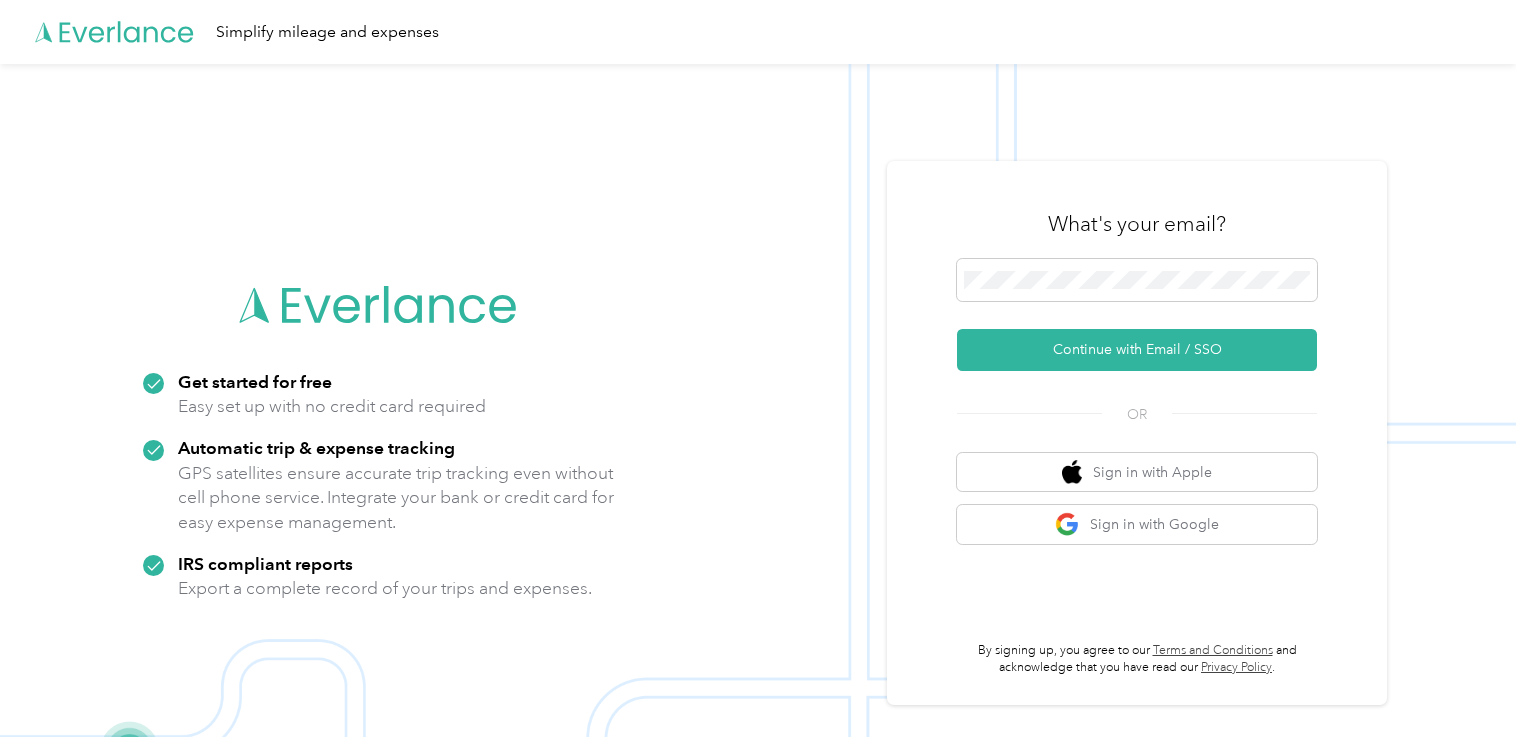 scroll, scrollTop: 0, scrollLeft: 0, axis: both 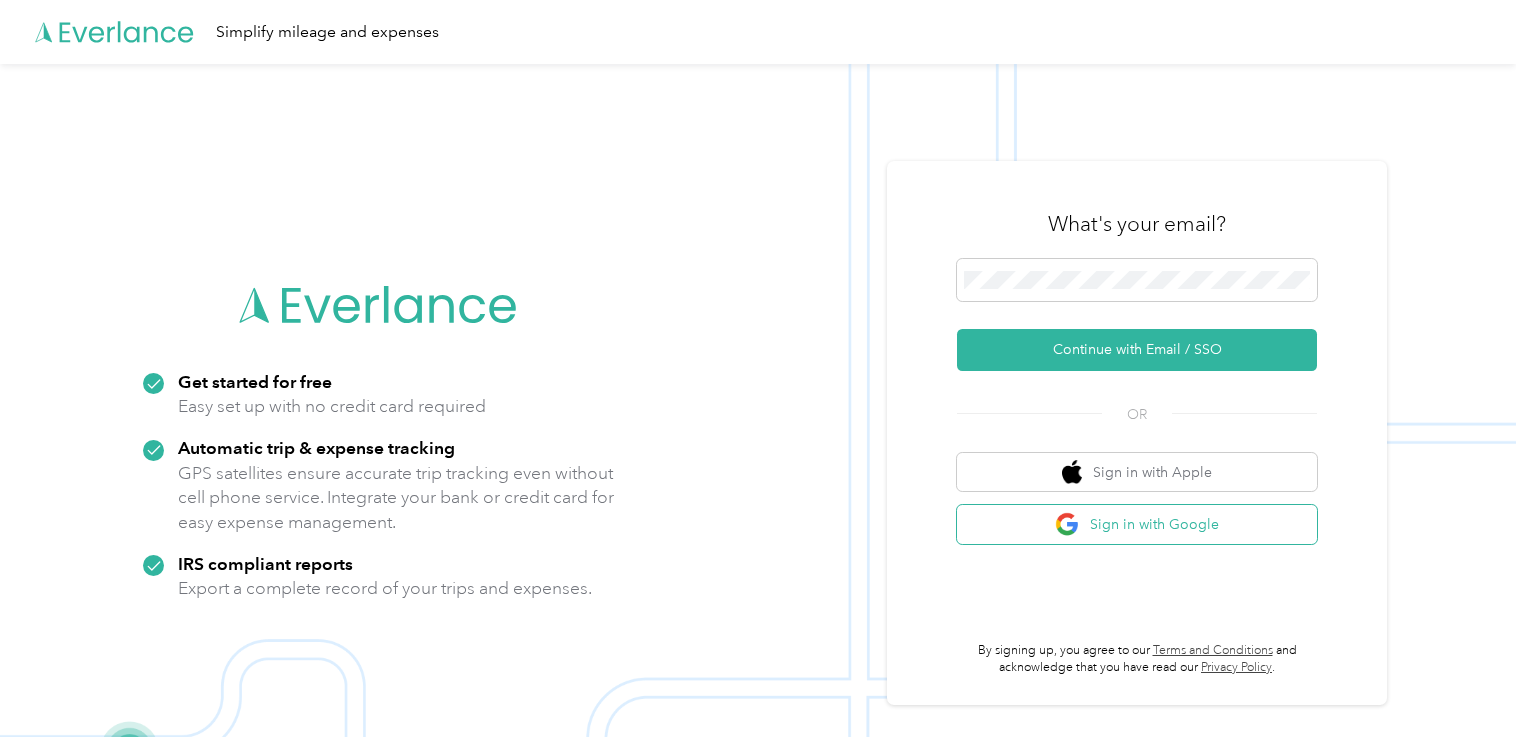 click at bounding box center (1067, 524) 